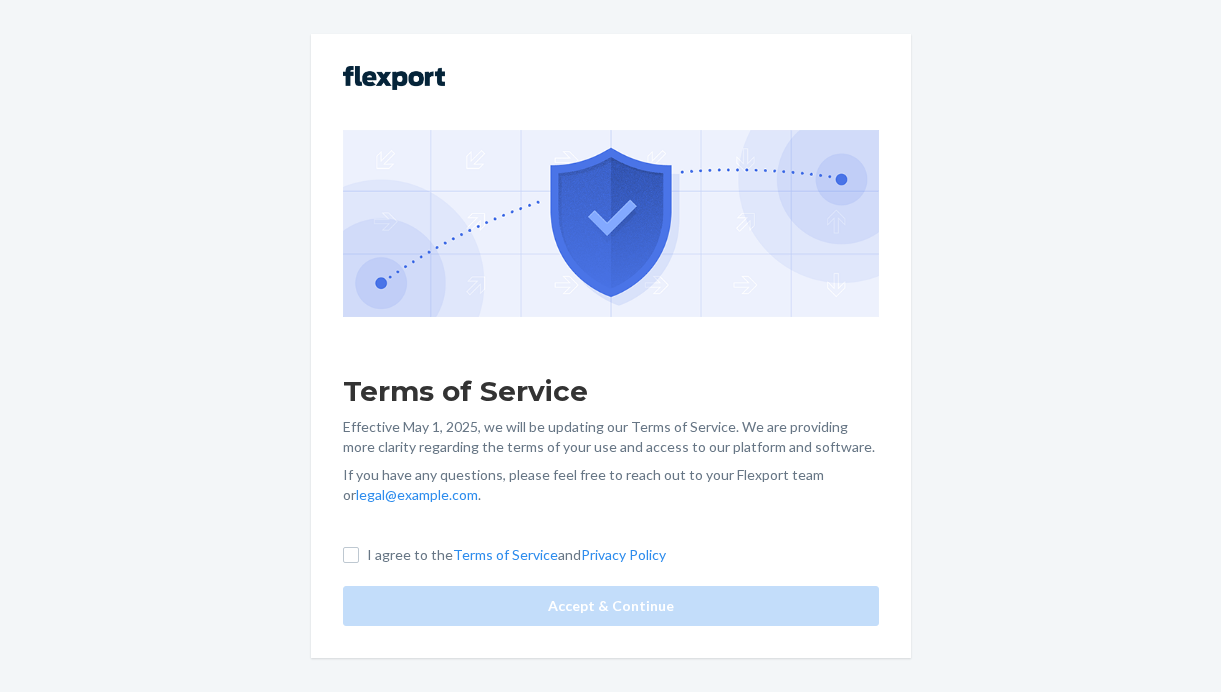 scroll, scrollTop: 0, scrollLeft: 0, axis: both 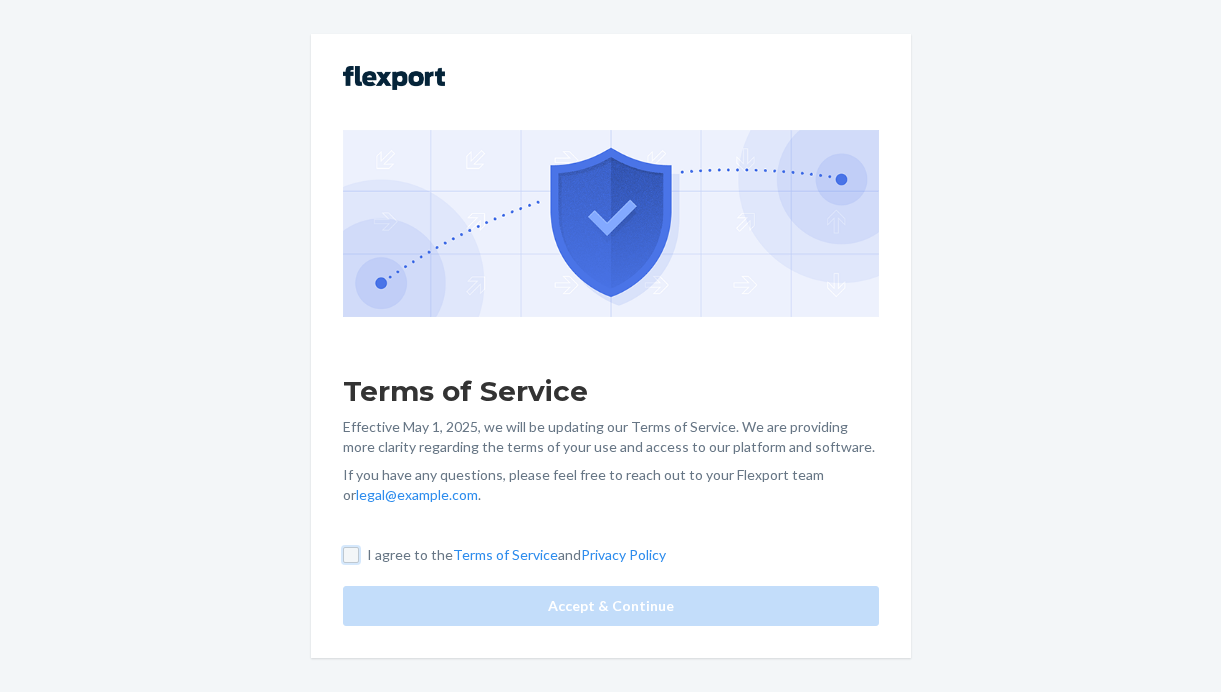 click on "I agree to the  Terms of Service  and  Privacy Policy" at bounding box center [351, 555] 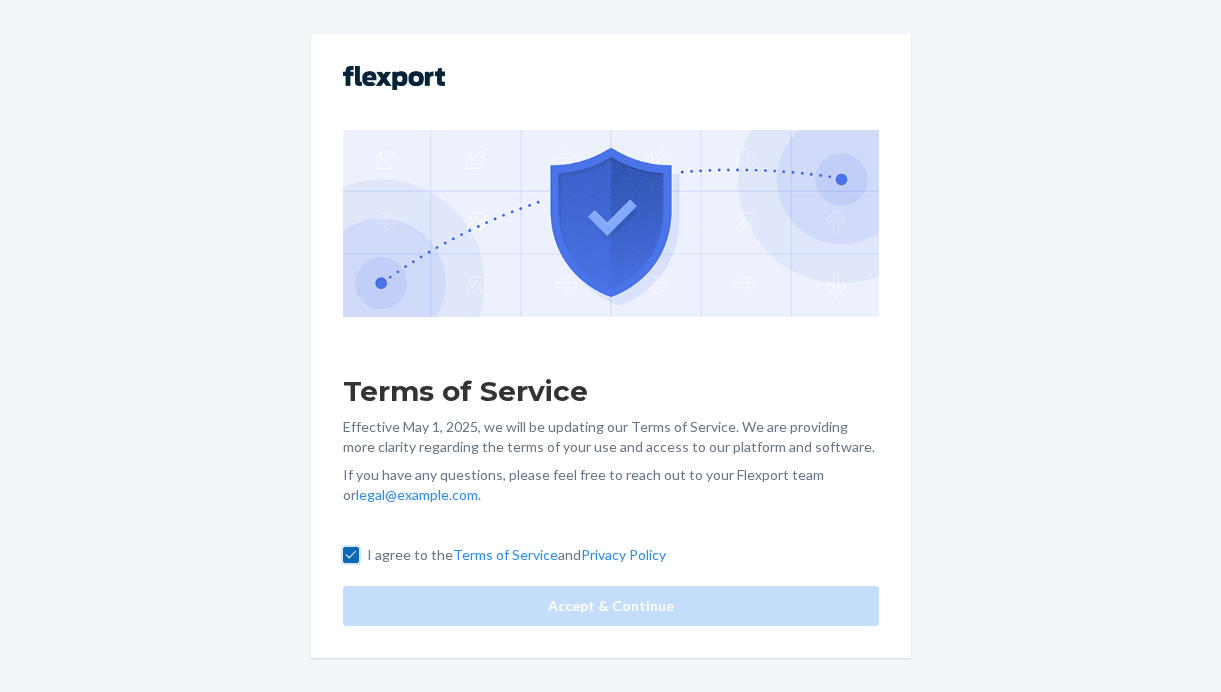 checkbox on "true" 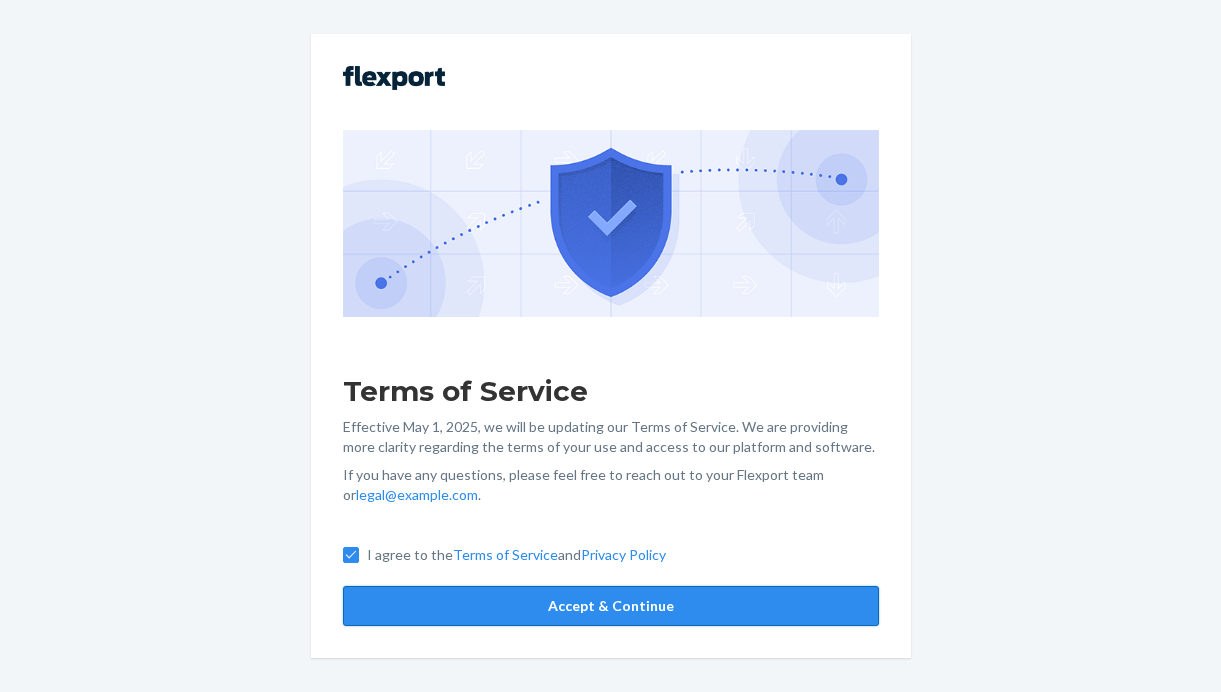 click on "Accept & Continue" at bounding box center (611, 606) 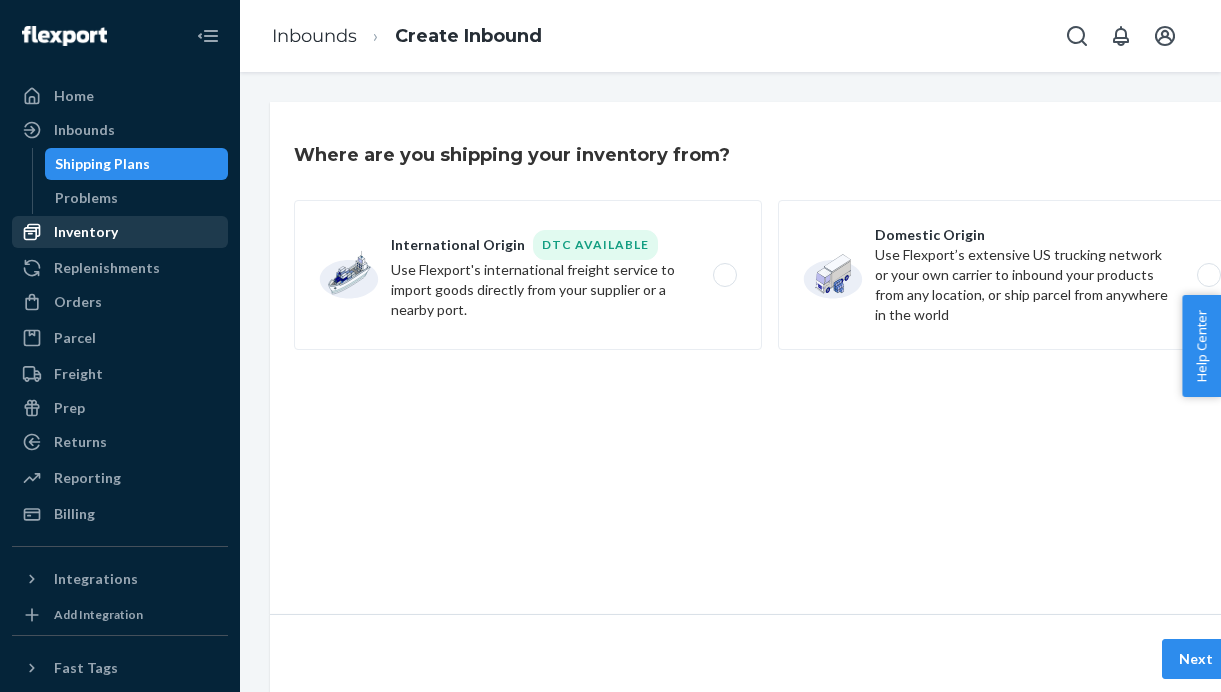 click on "Inventory" at bounding box center (120, 232) 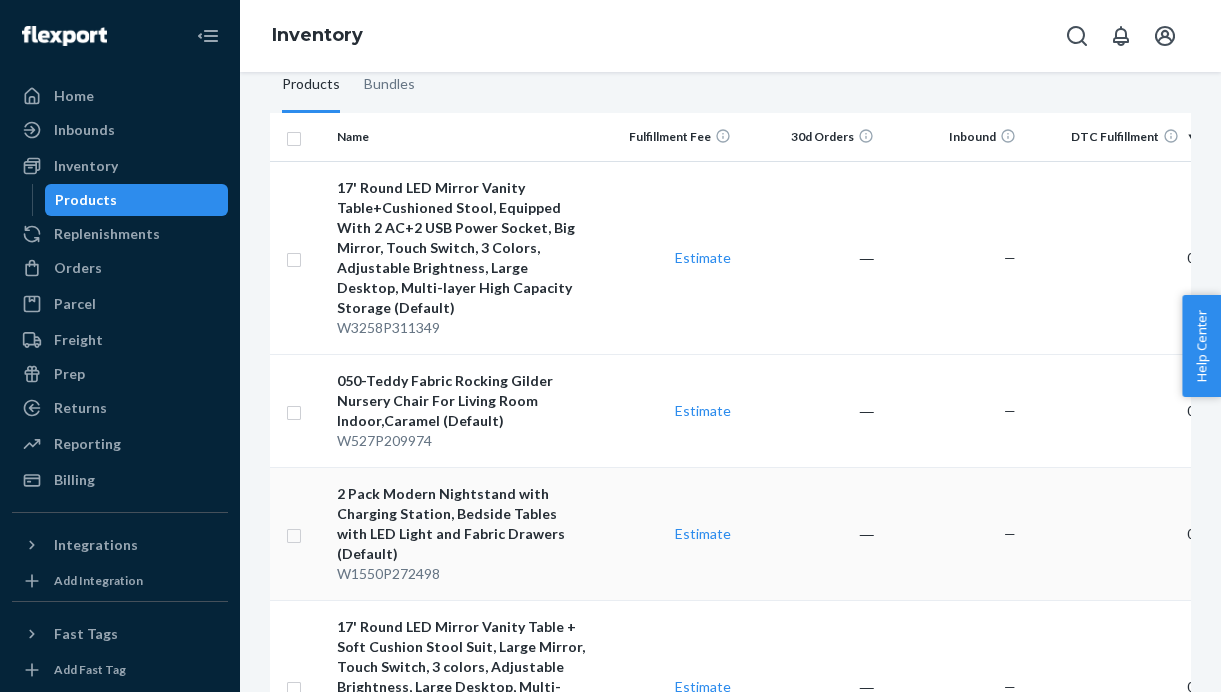 scroll, scrollTop: 185, scrollLeft: 0, axis: vertical 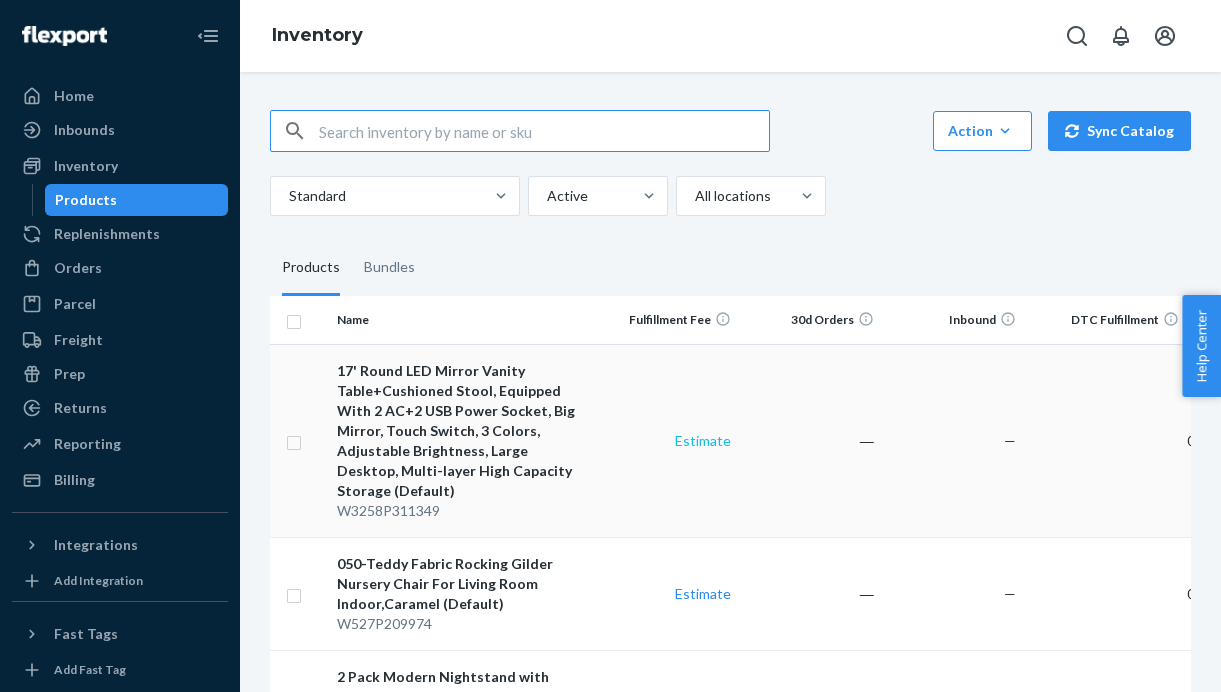 click on "Estimate" at bounding box center (703, 440) 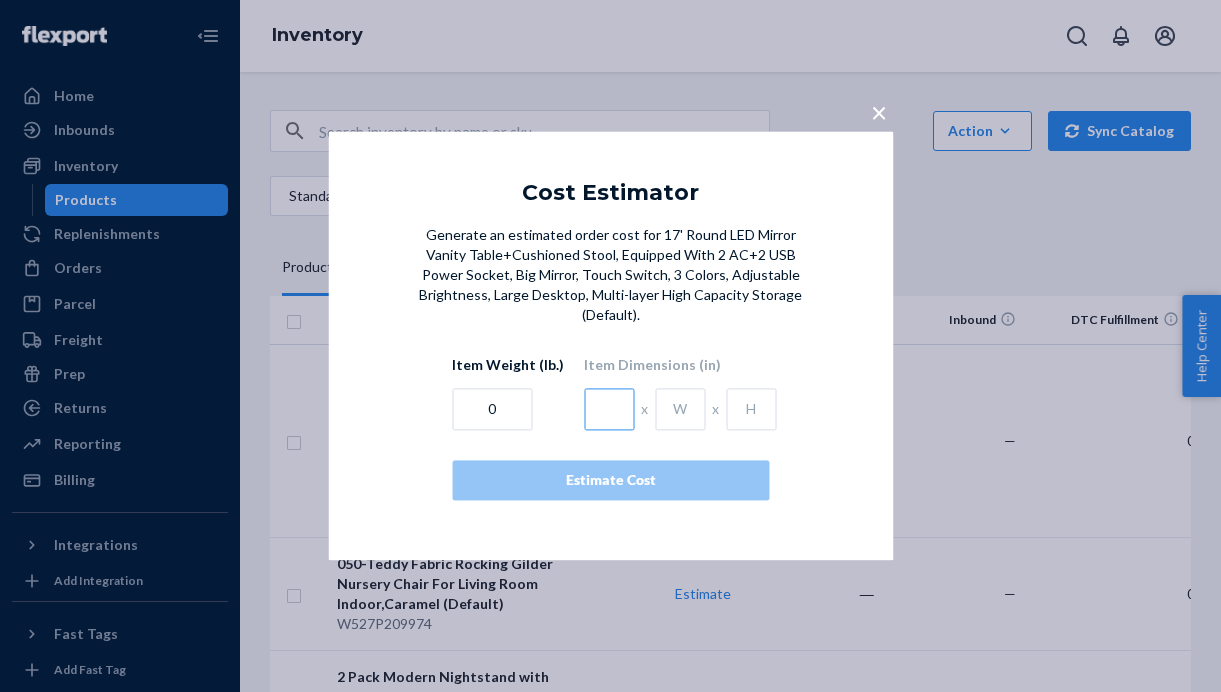 click at bounding box center (609, 410) 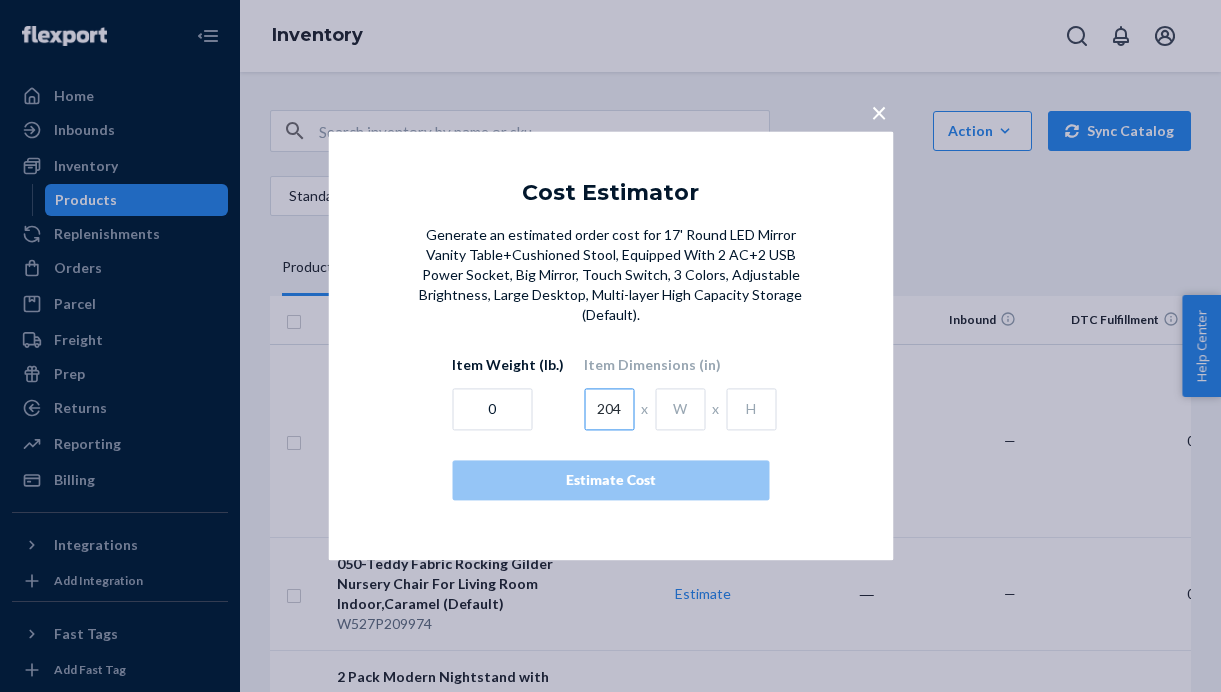 type on "204" 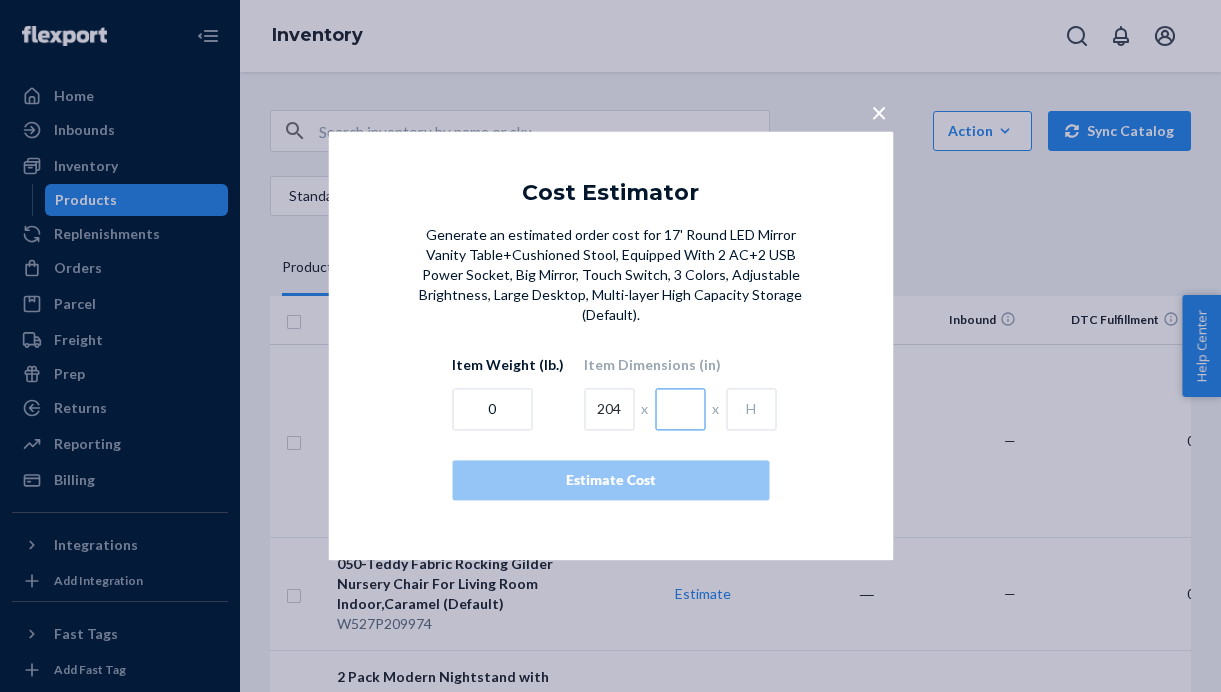 click at bounding box center (680, 410) 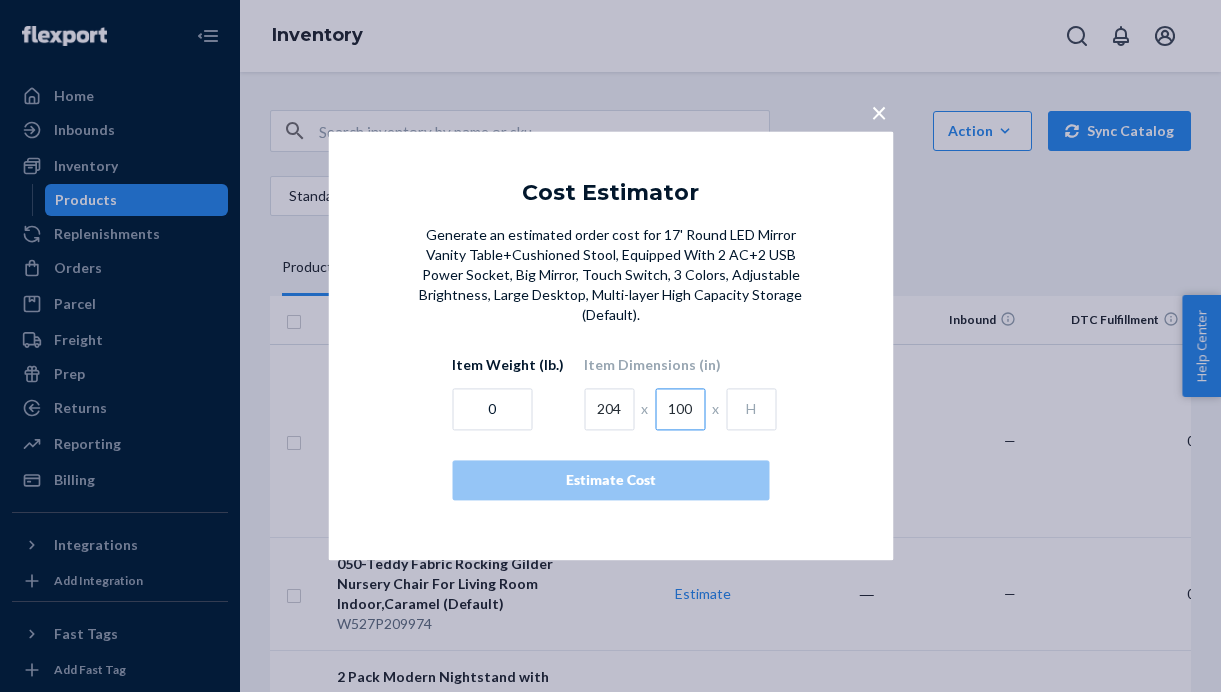 type on "100" 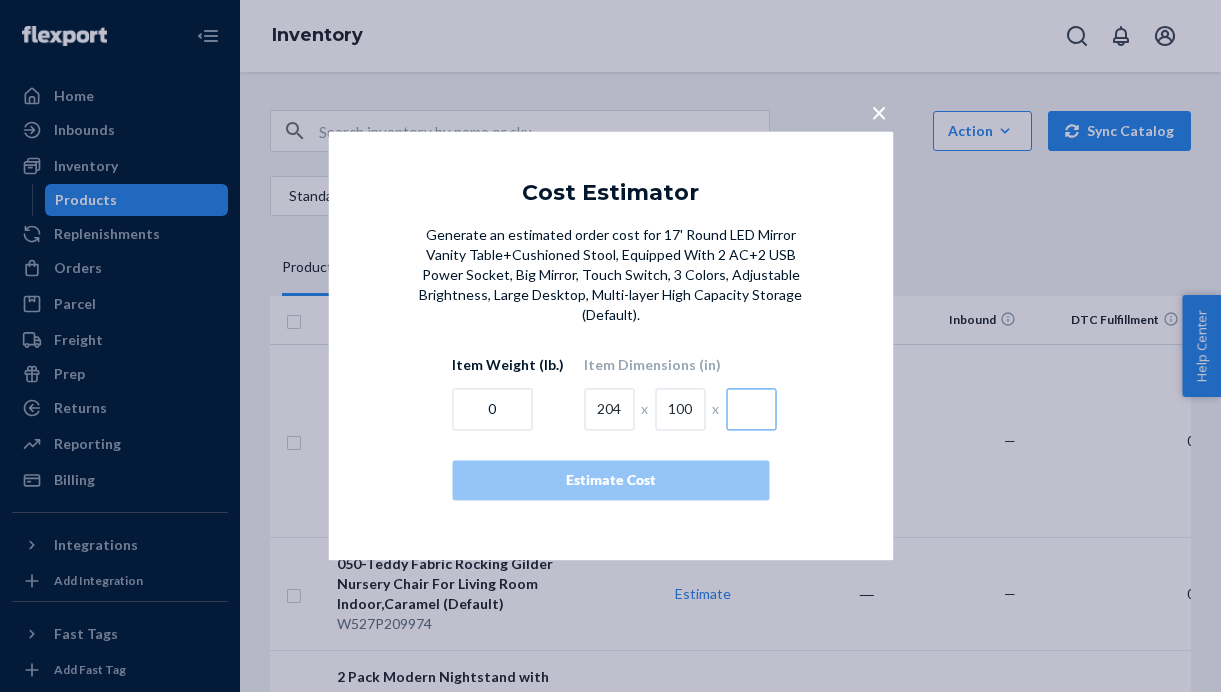 click at bounding box center (751, 410) 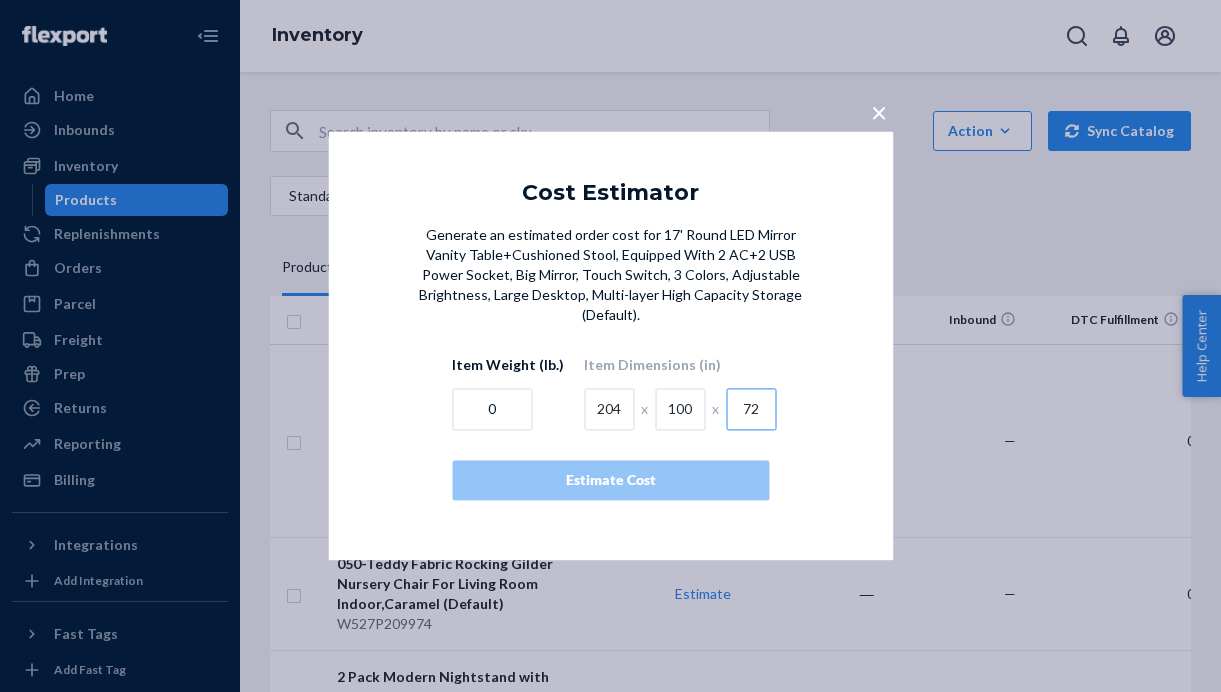 type on "72" 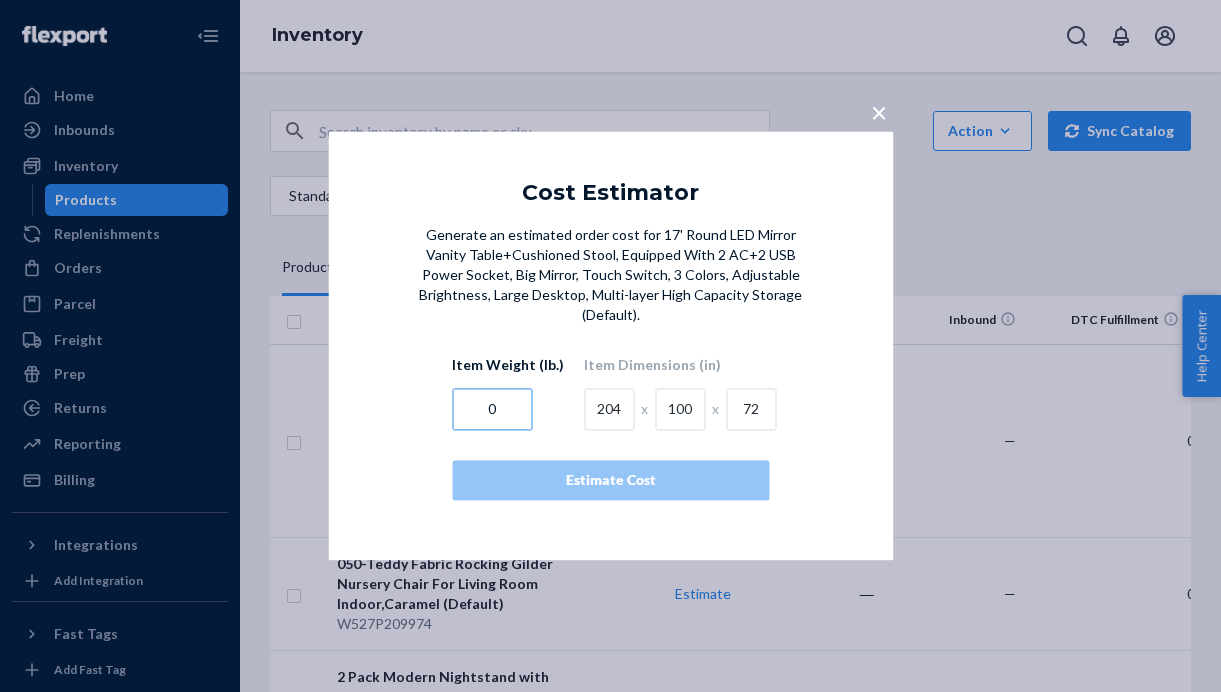click on "0" at bounding box center (492, 410) 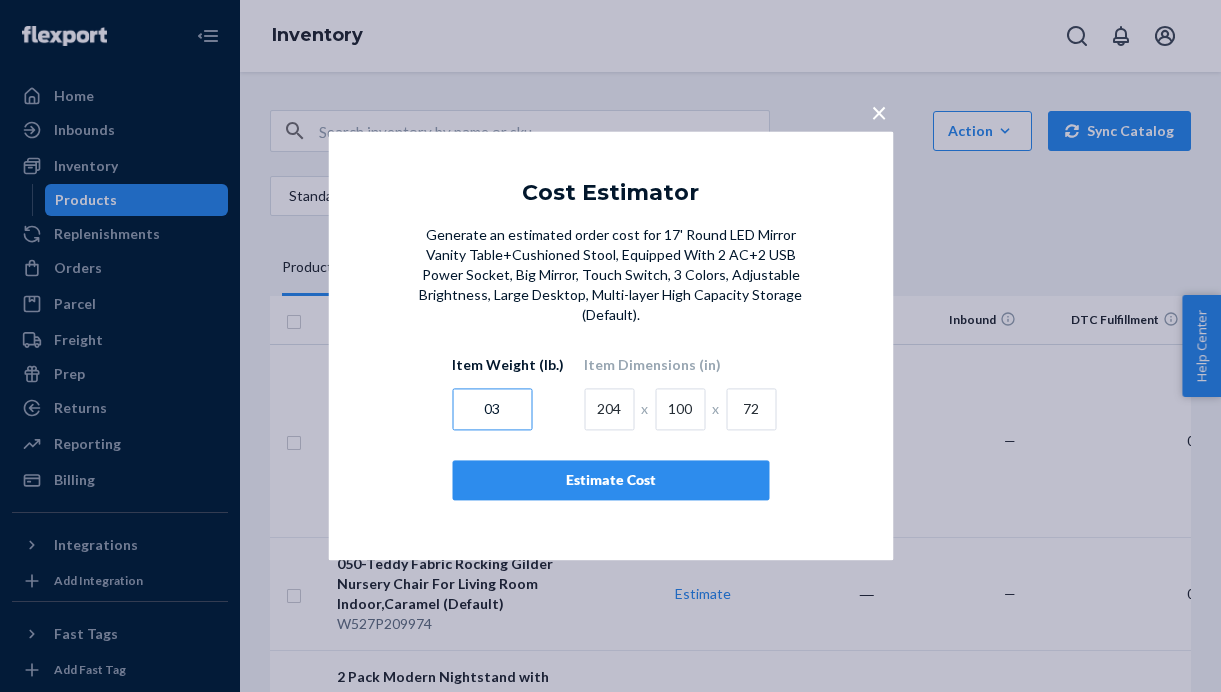 type on "0" 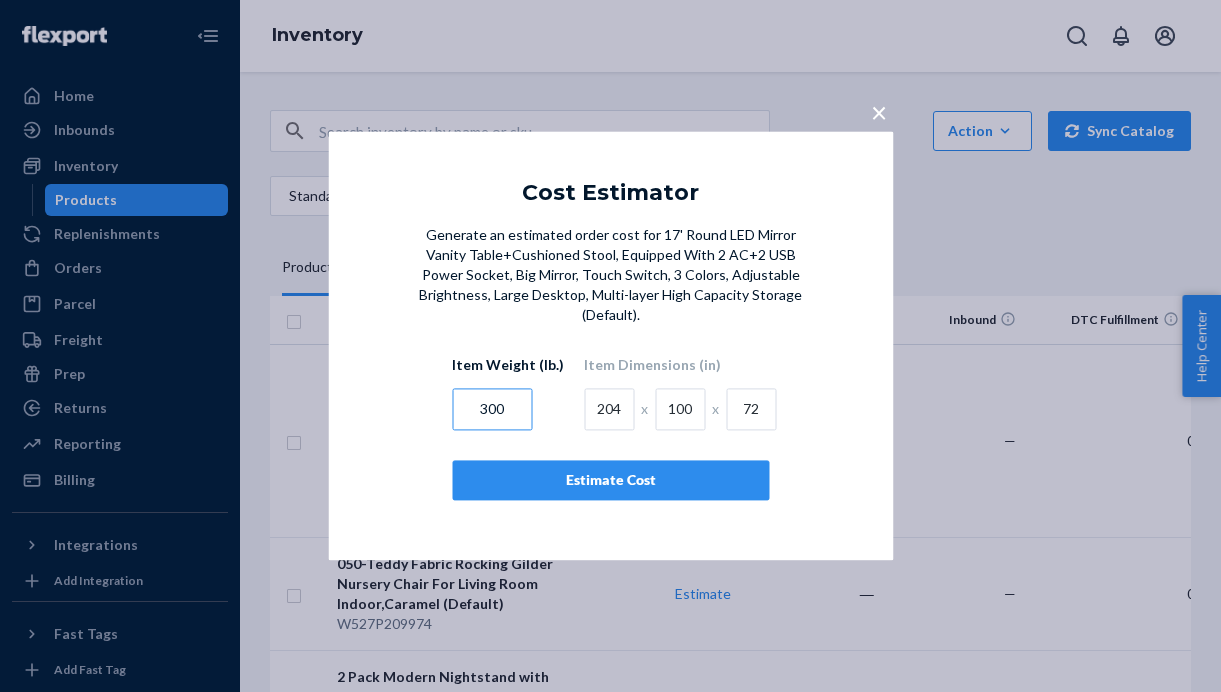 type on "300" 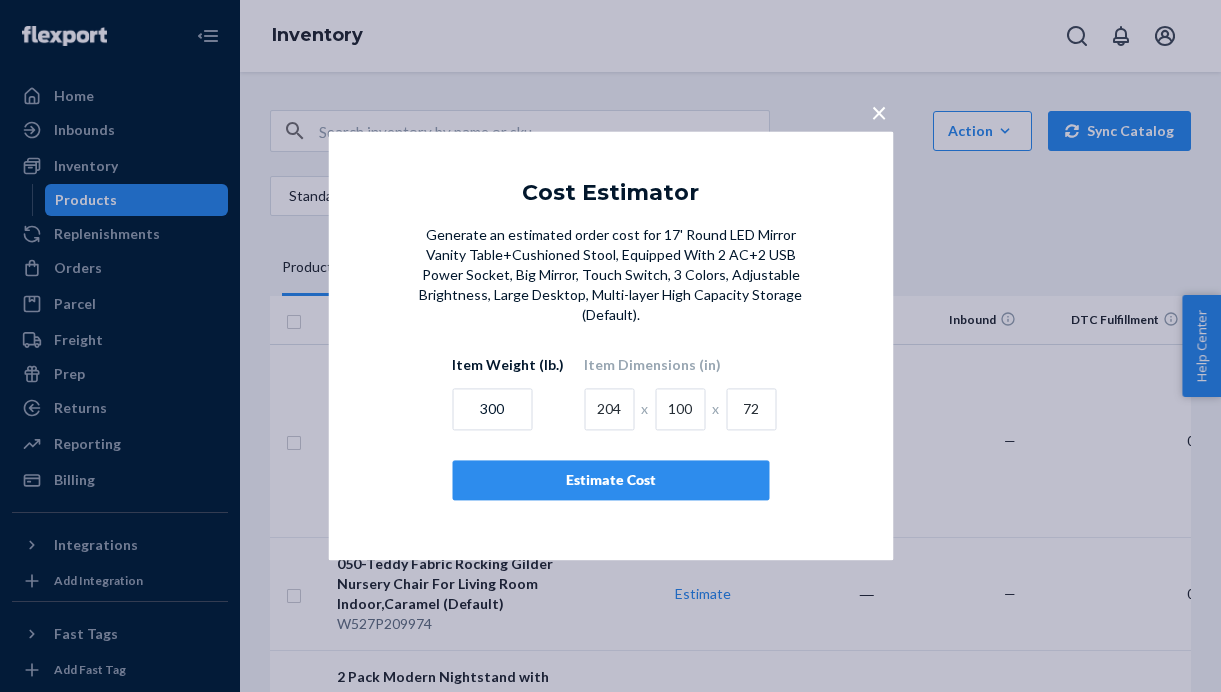 click on "Estimate Cost" at bounding box center [610, 481] 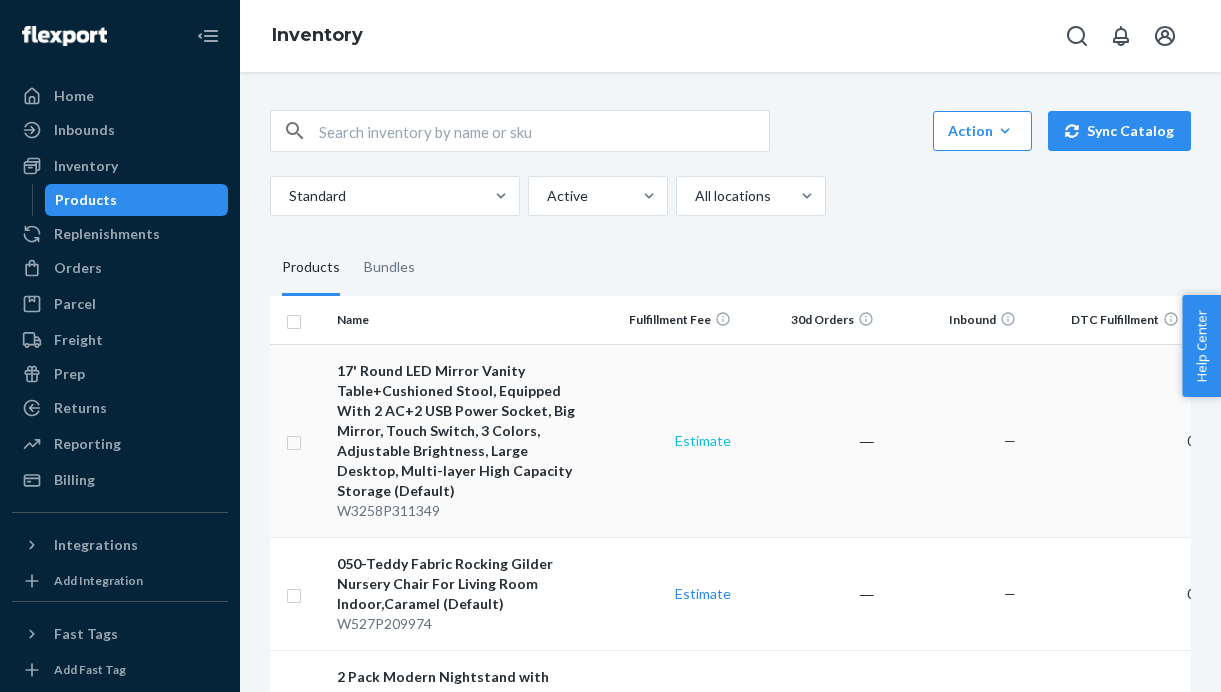 click on "Estimate" at bounding box center (703, 440) 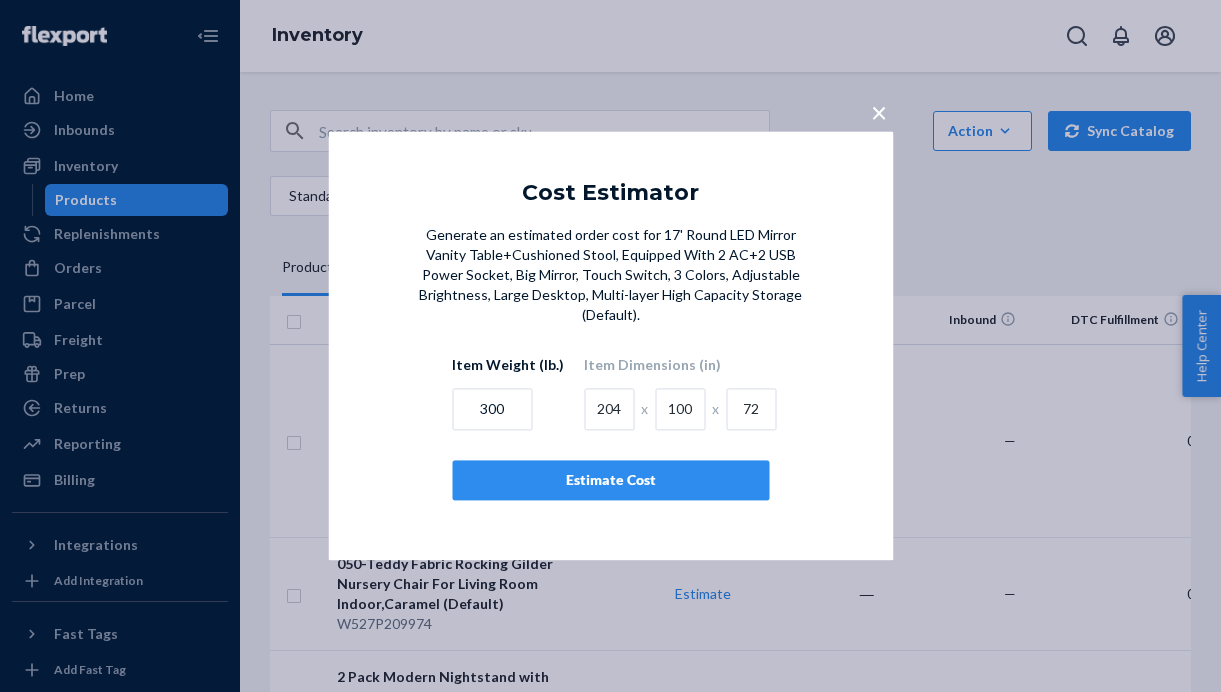 click on "Estimate Cost" at bounding box center (610, 481) 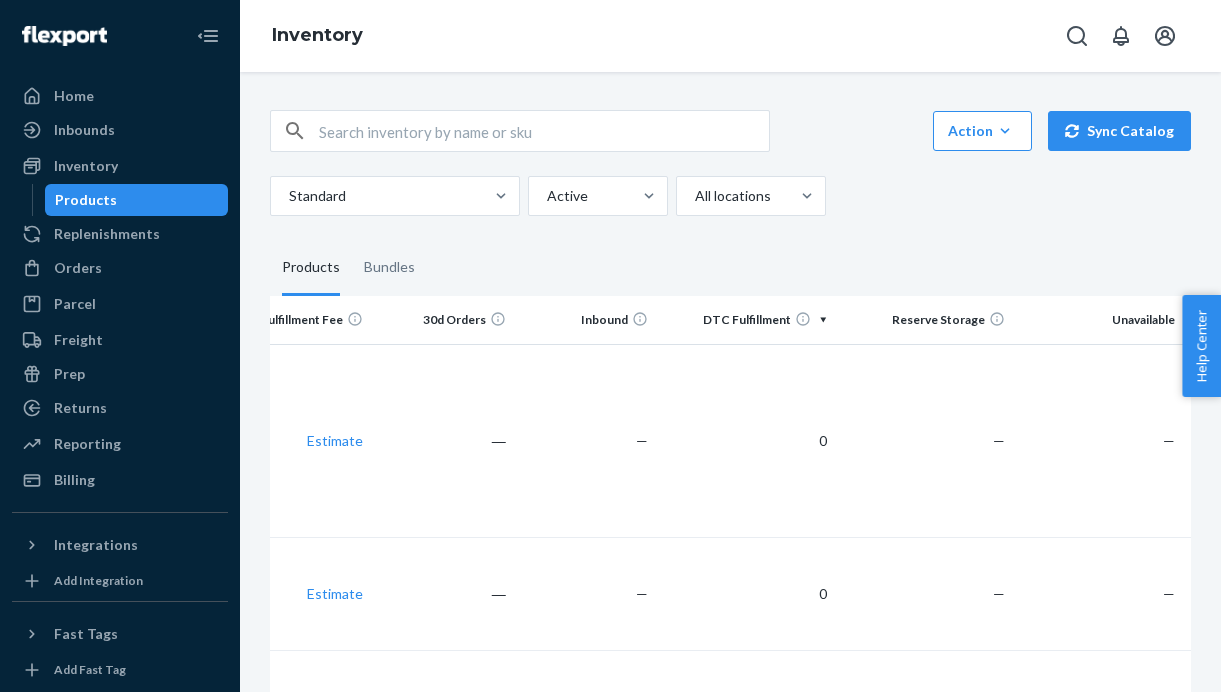 scroll, scrollTop: 0, scrollLeft: 0, axis: both 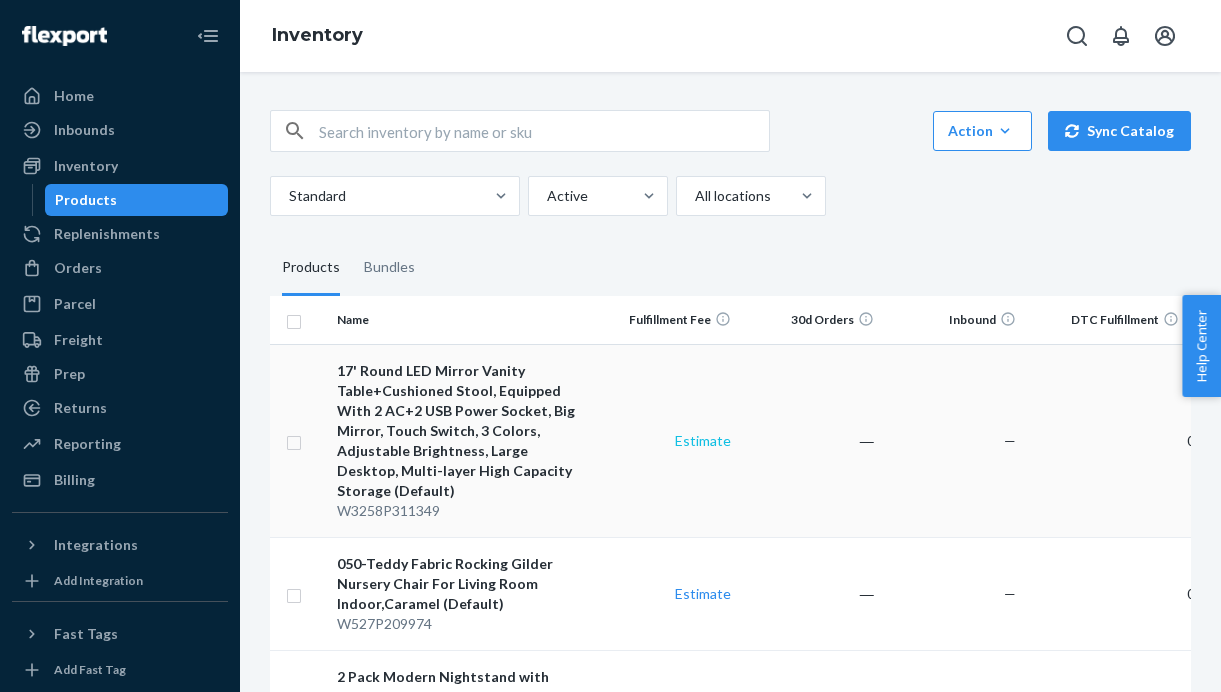 click on "Estimate" at bounding box center (703, 440) 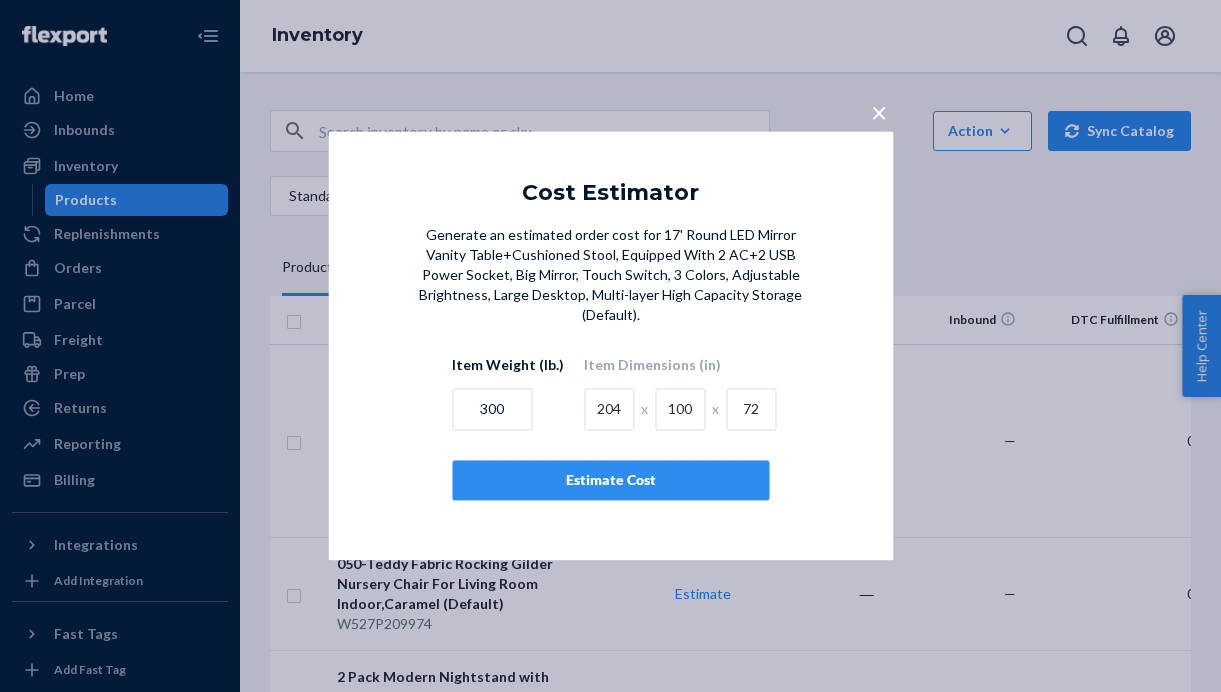click on "Estimate Cost" at bounding box center (610, 481) 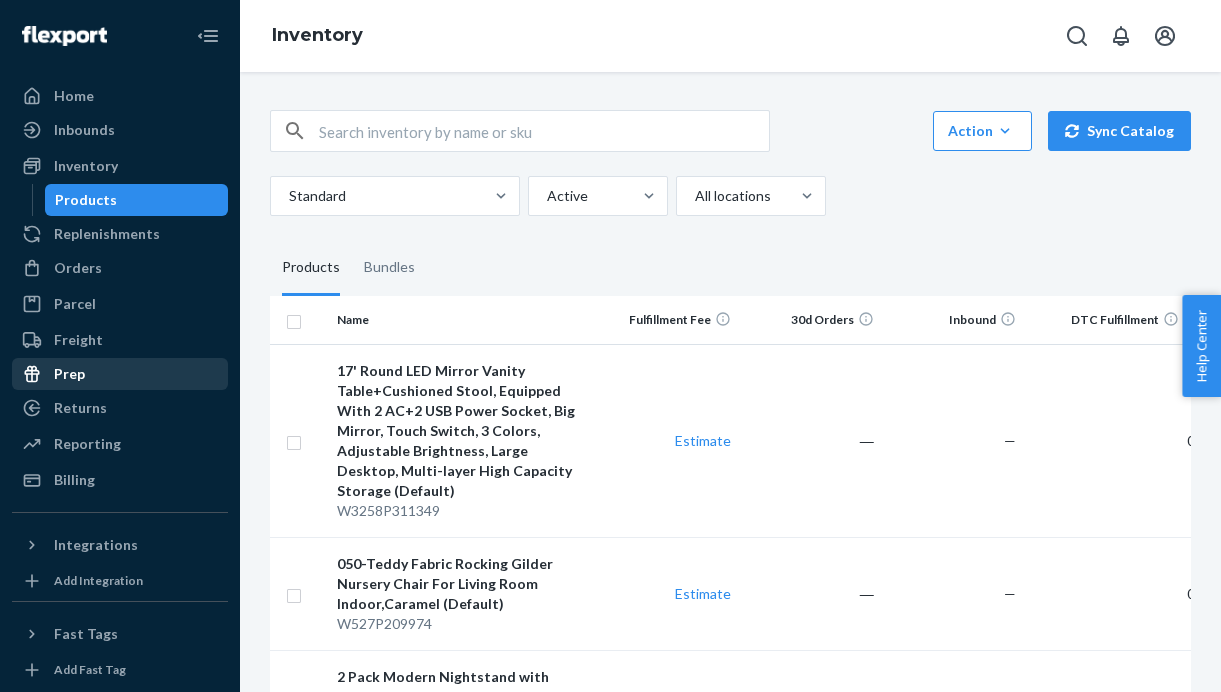 click on "Prep" at bounding box center [120, 374] 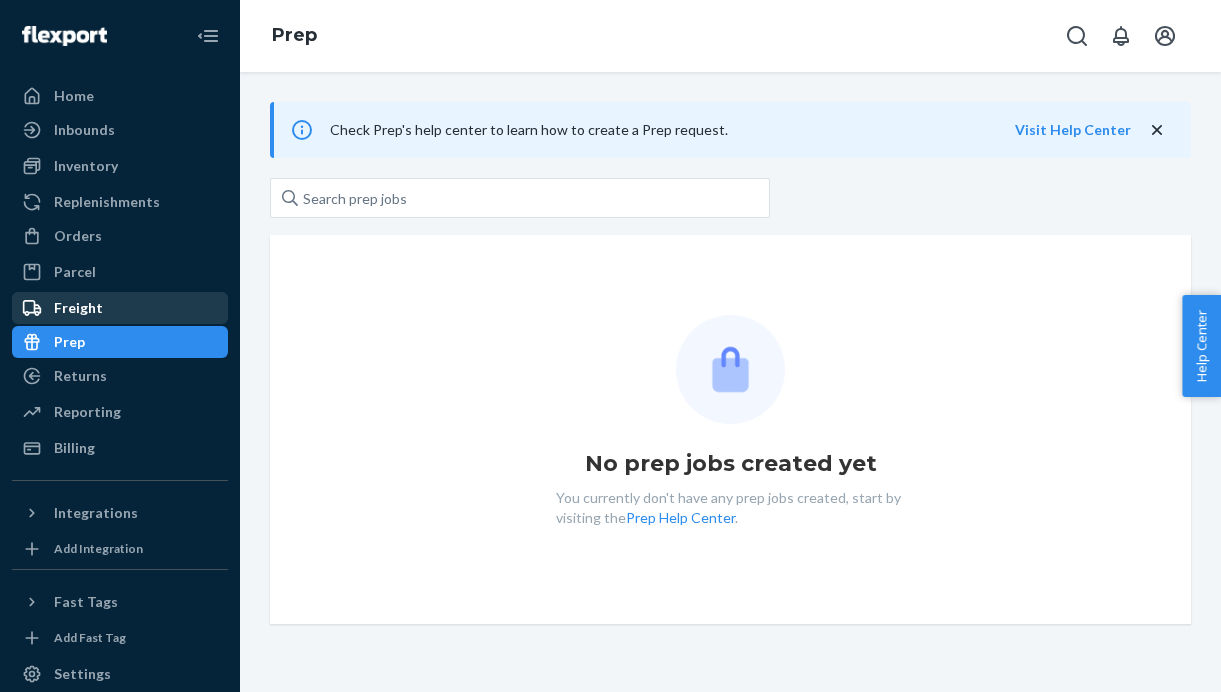 click on "Freight" at bounding box center [120, 308] 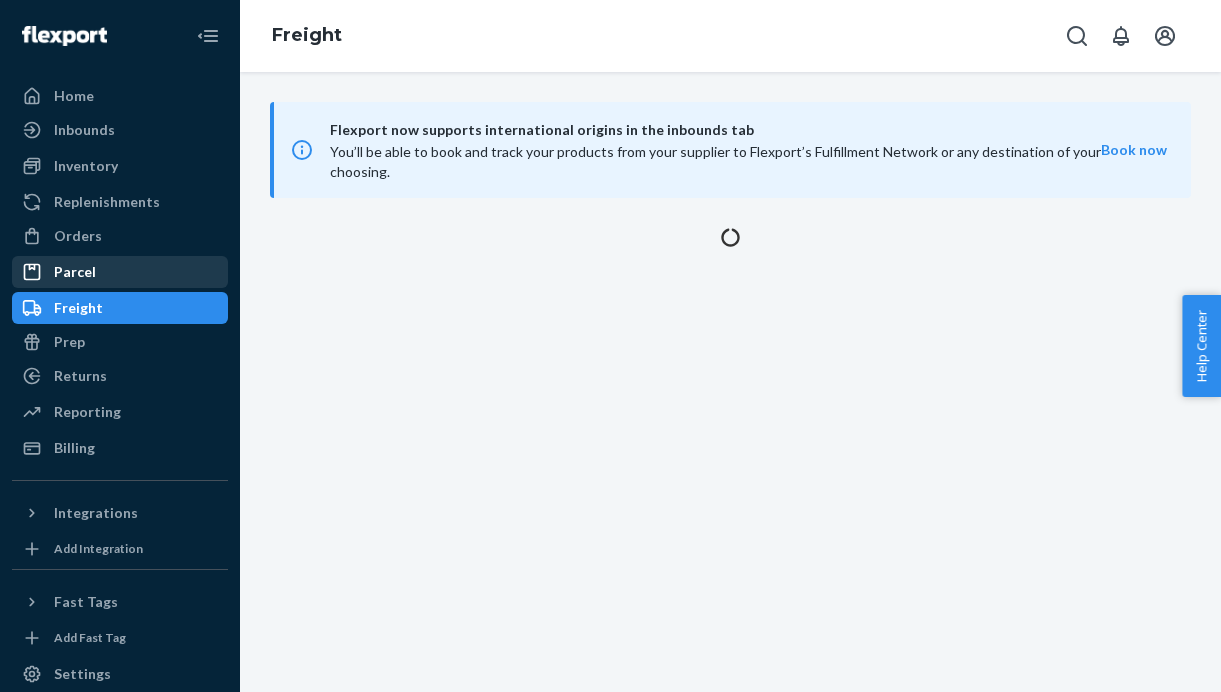 click on "Parcel" at bounding box center [120, 272] 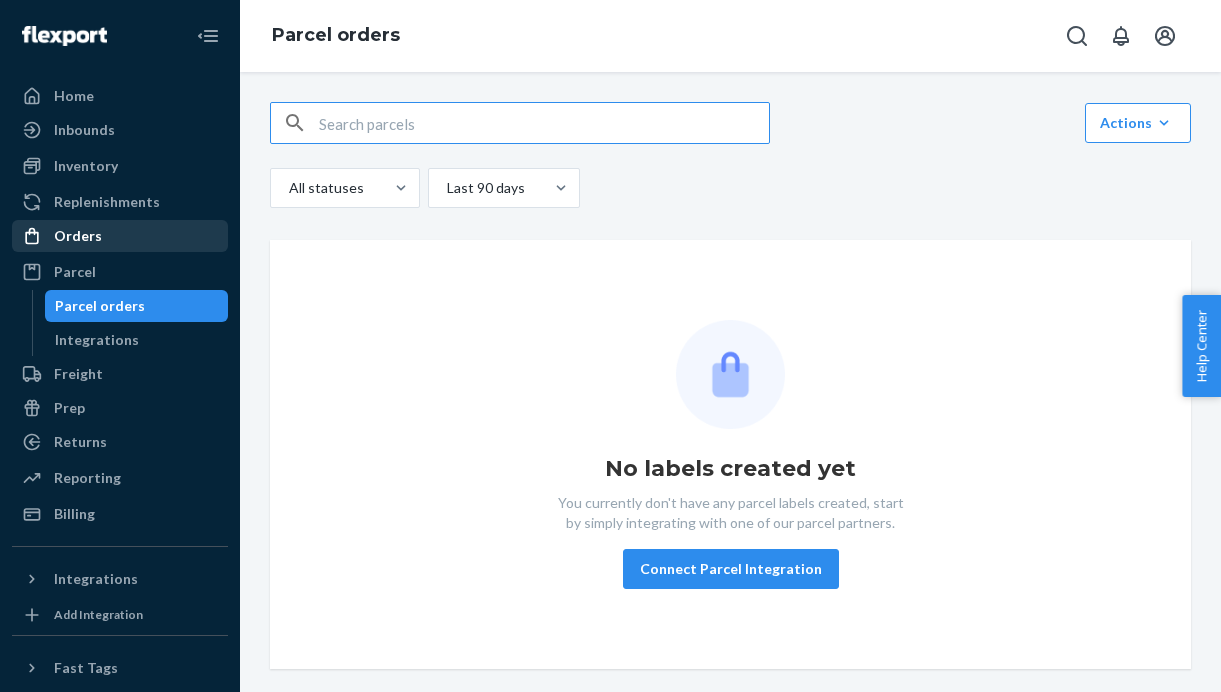 click on "Orders" at bounding box center (120, 236) 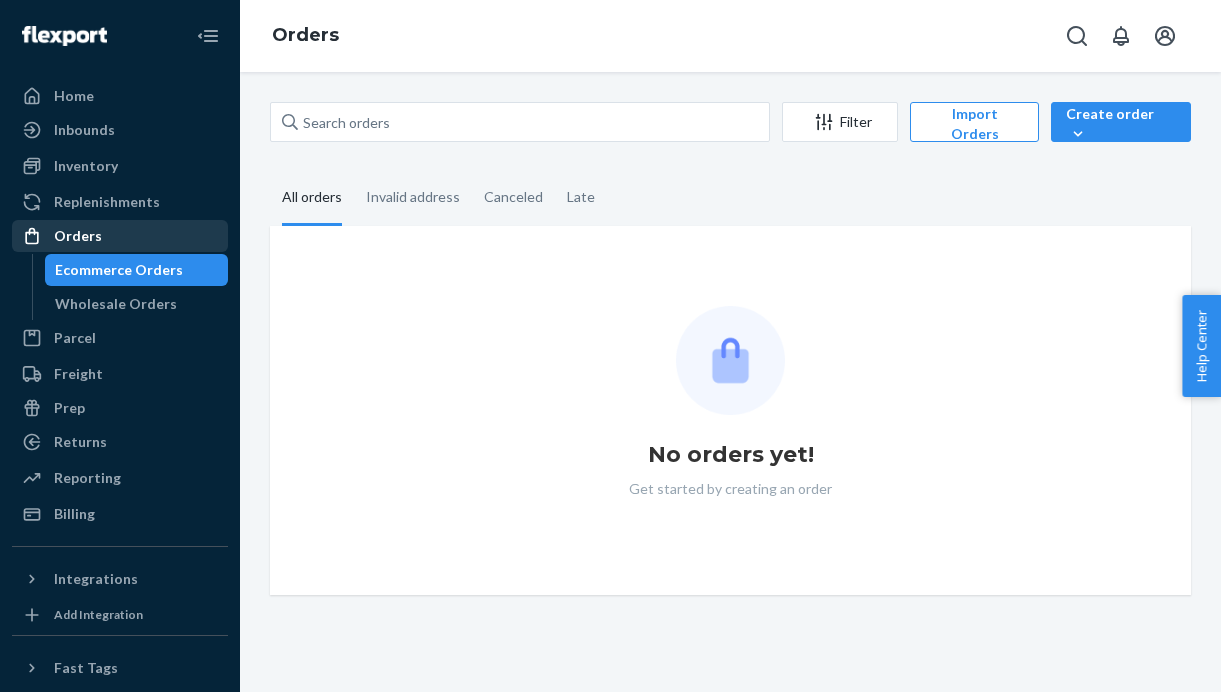 click on "Orders" at bounding box center [120, 236] 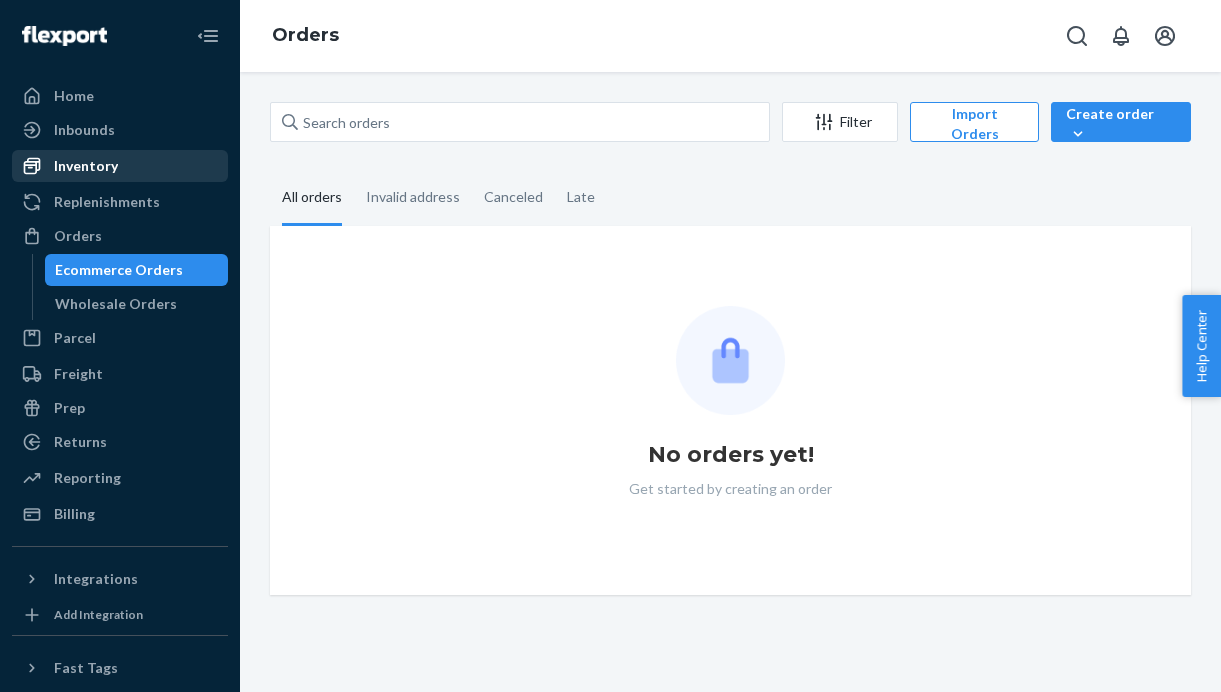 click on "Inventory" at bounding box center [86, 166] 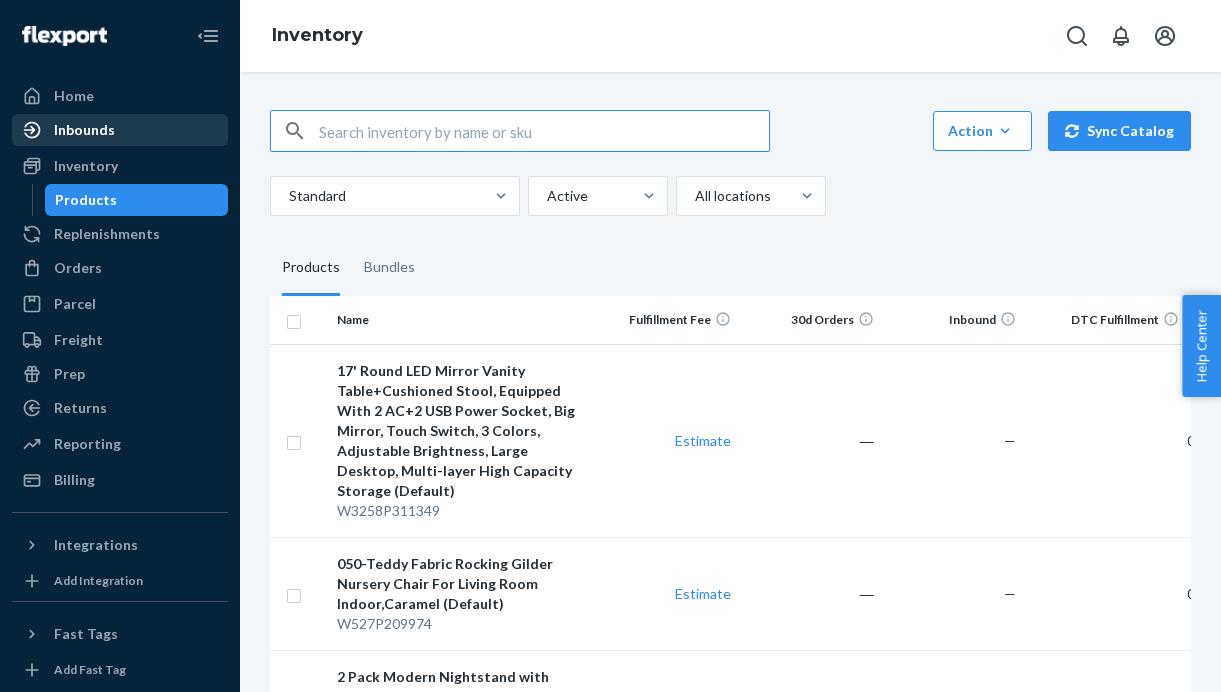 click on "Inbounds" at bounding box center (84, 130) 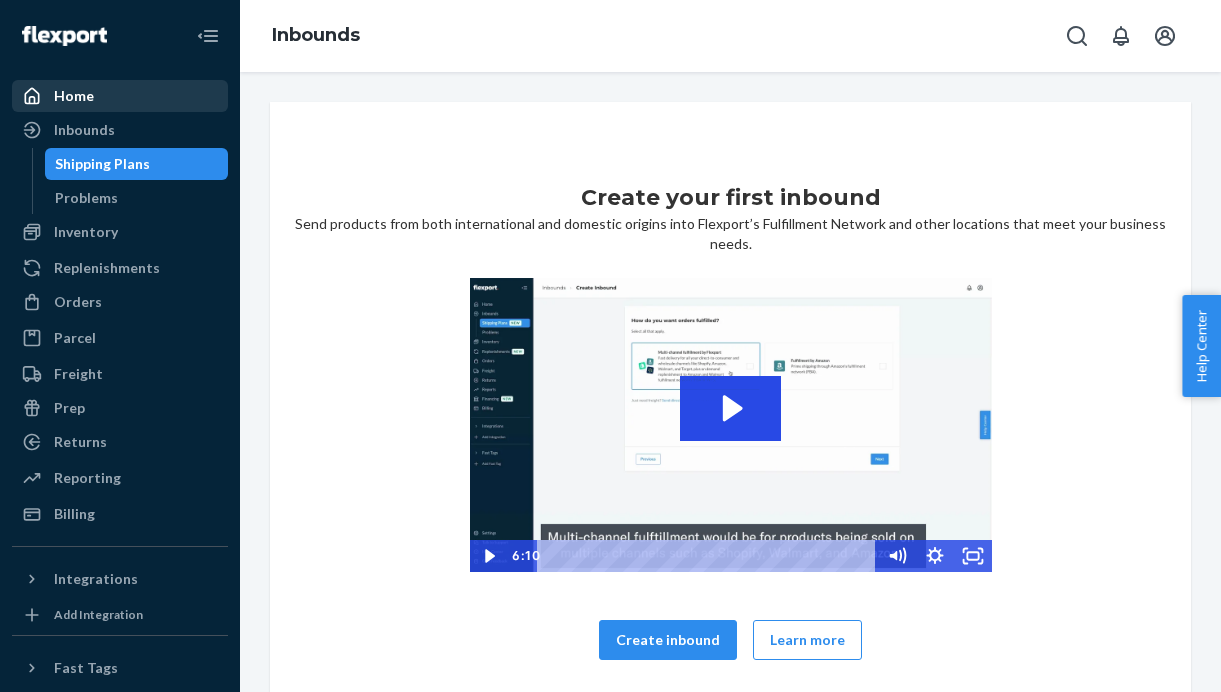 click on "Home" at bounding box center (120, 96) 